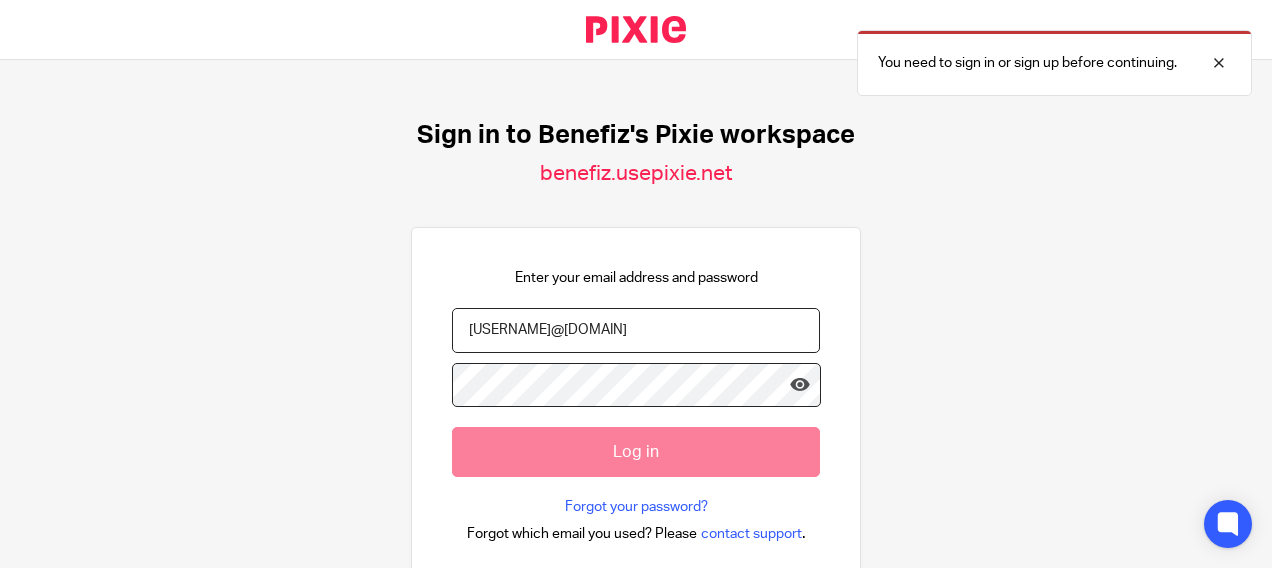 scroll, scrollTop: 0, scrollLeft: 0, axis: both 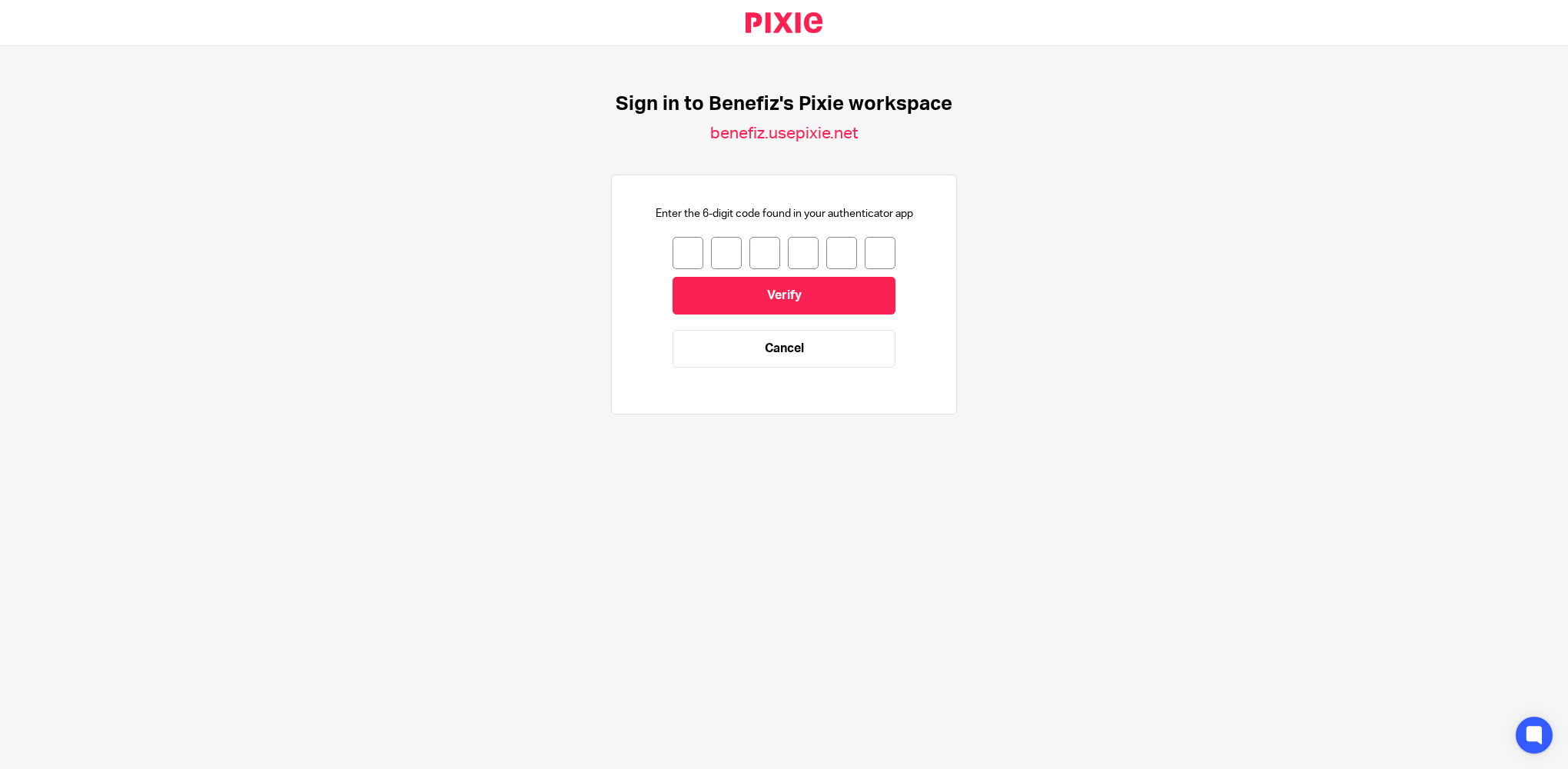 click at bounding box center (688, 253) 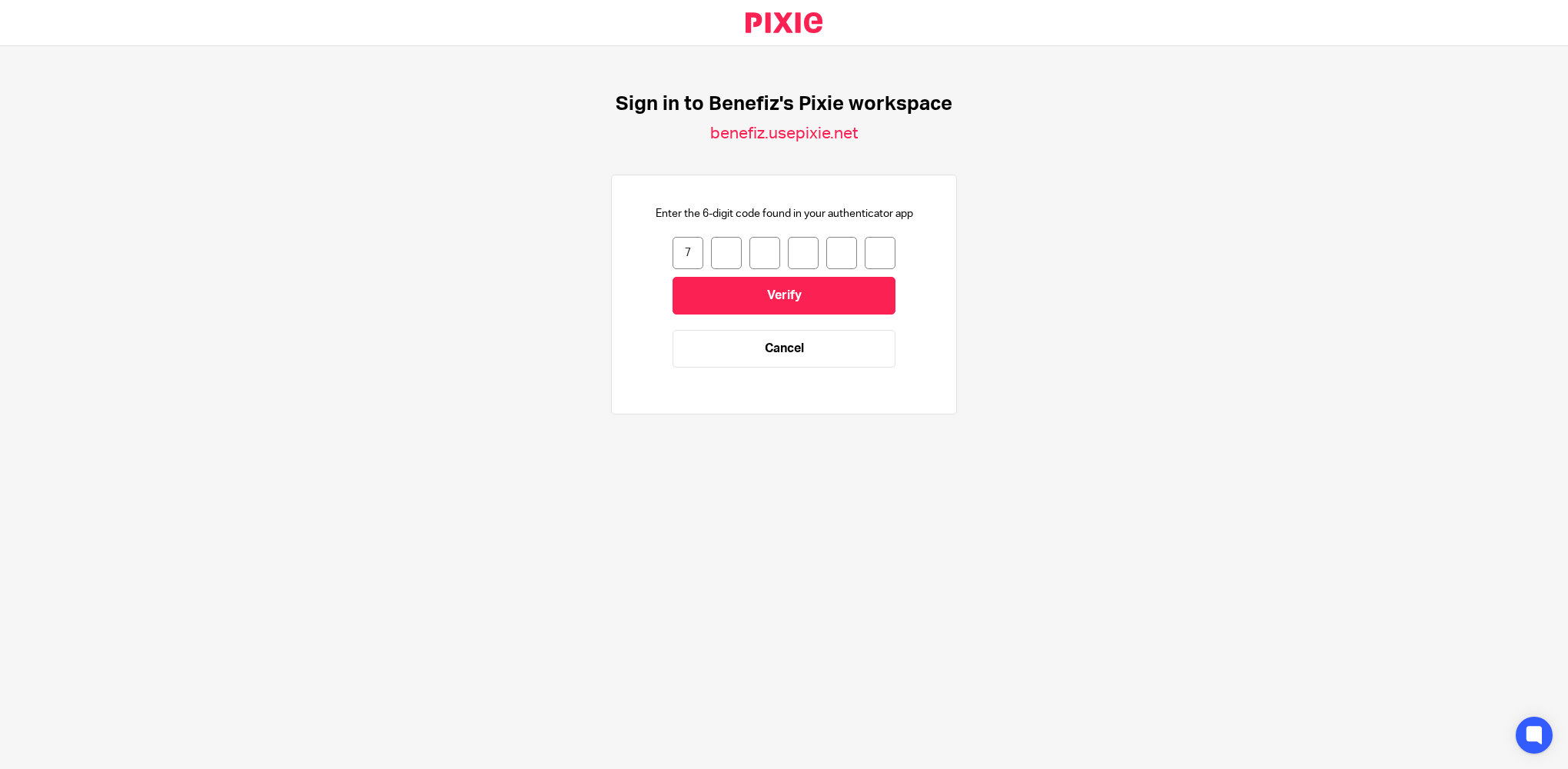 type on "7" 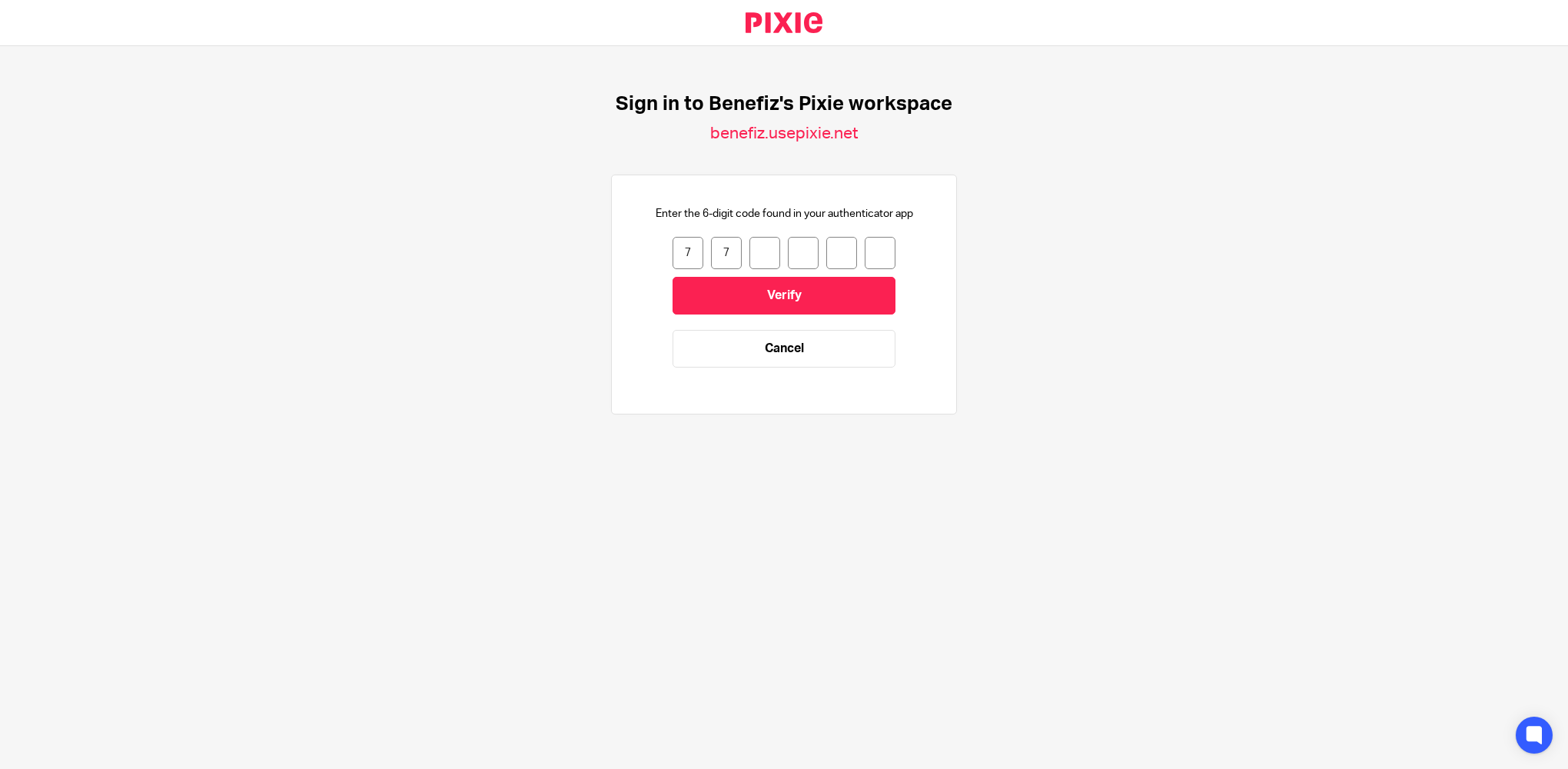 type on "4" 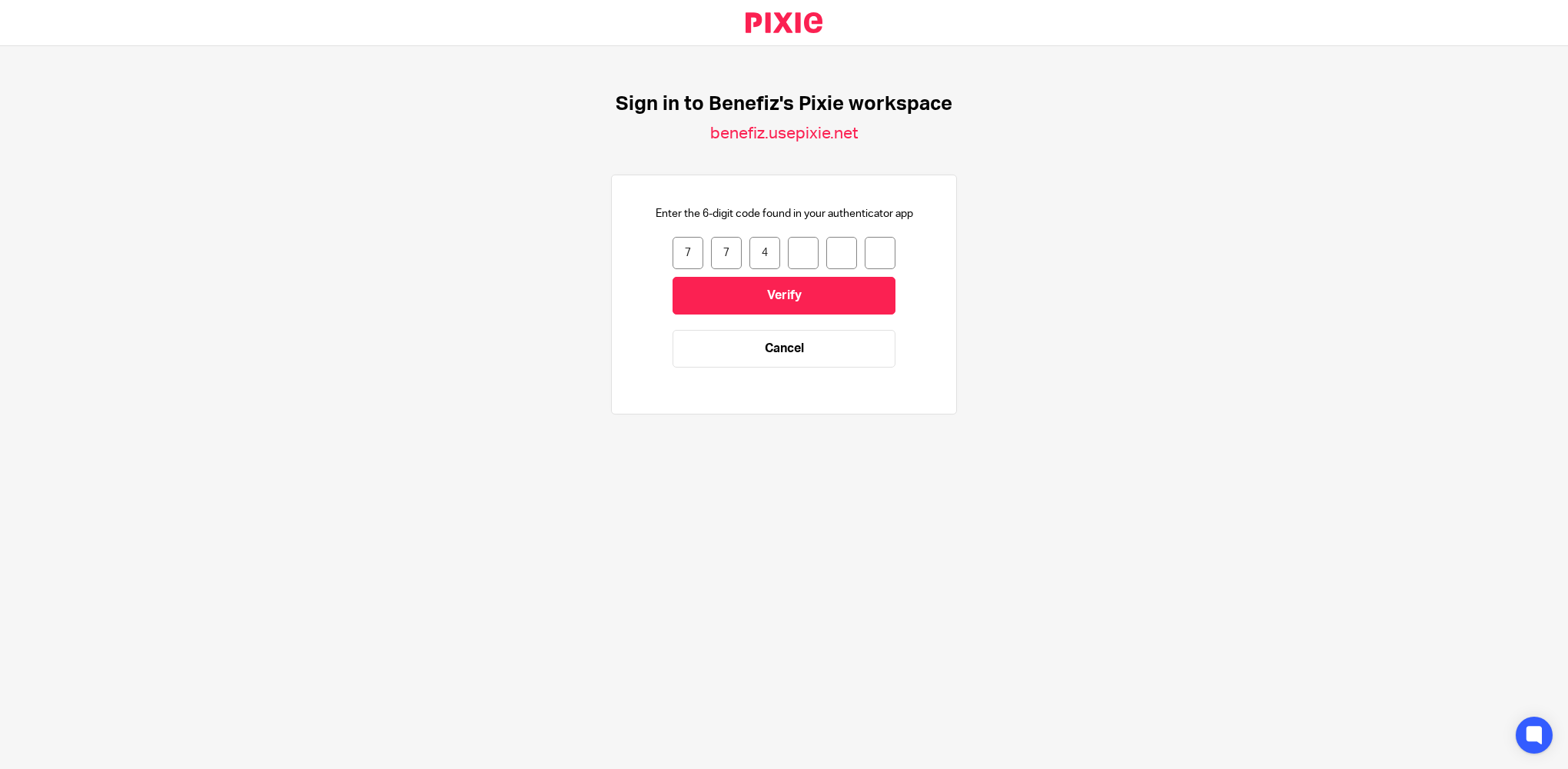 type on "6" 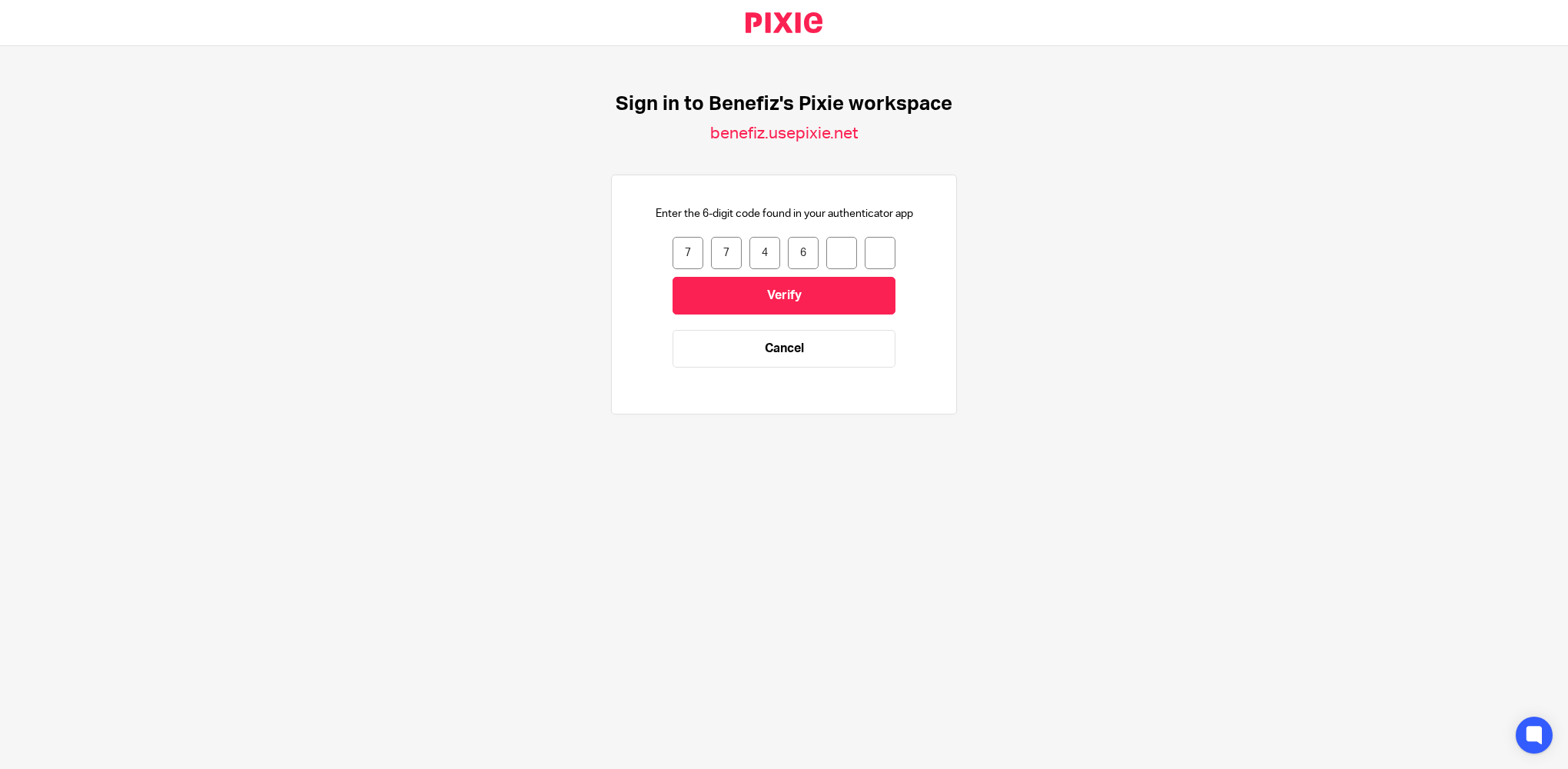 type on "3" 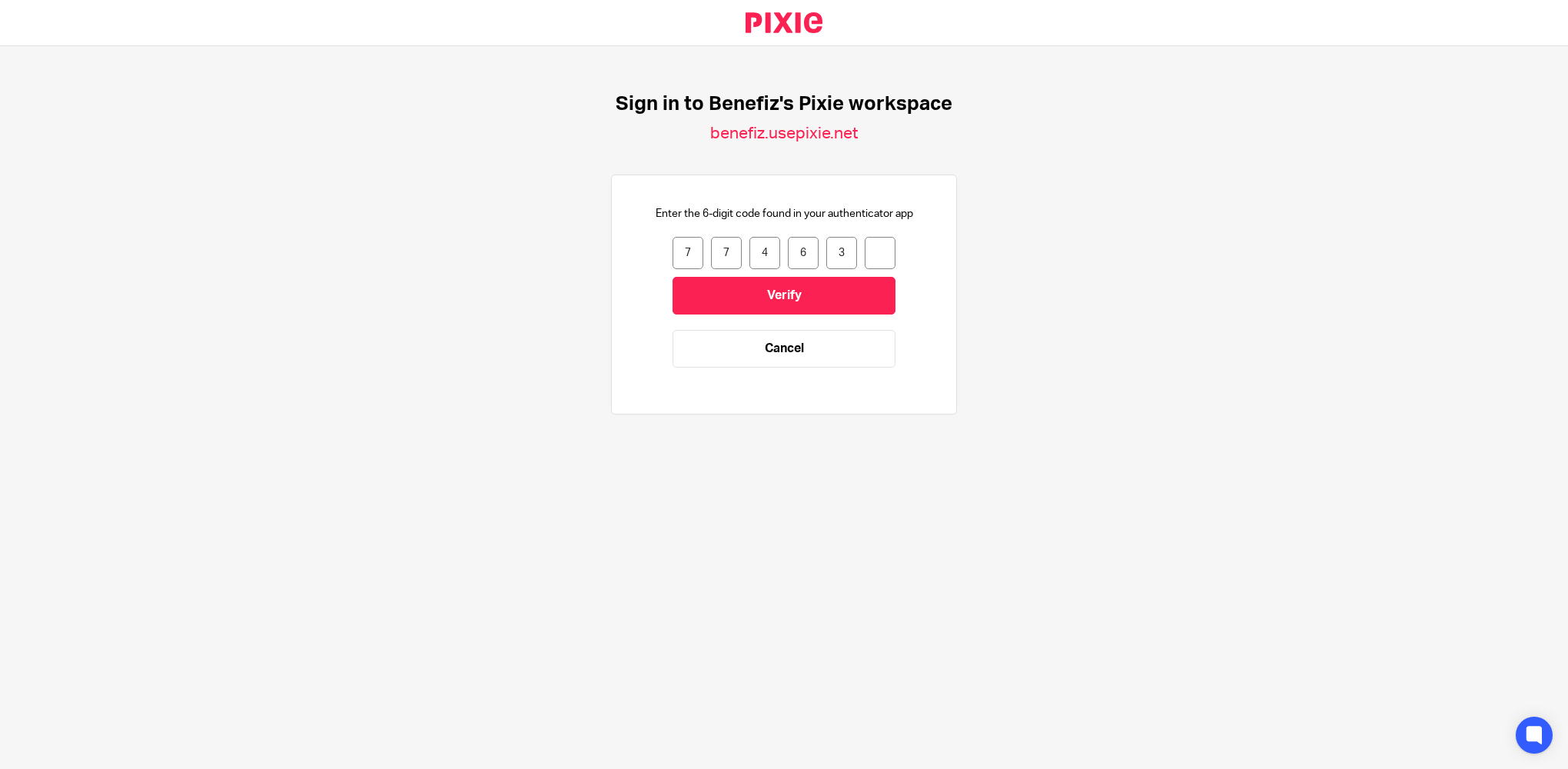 type on "4" 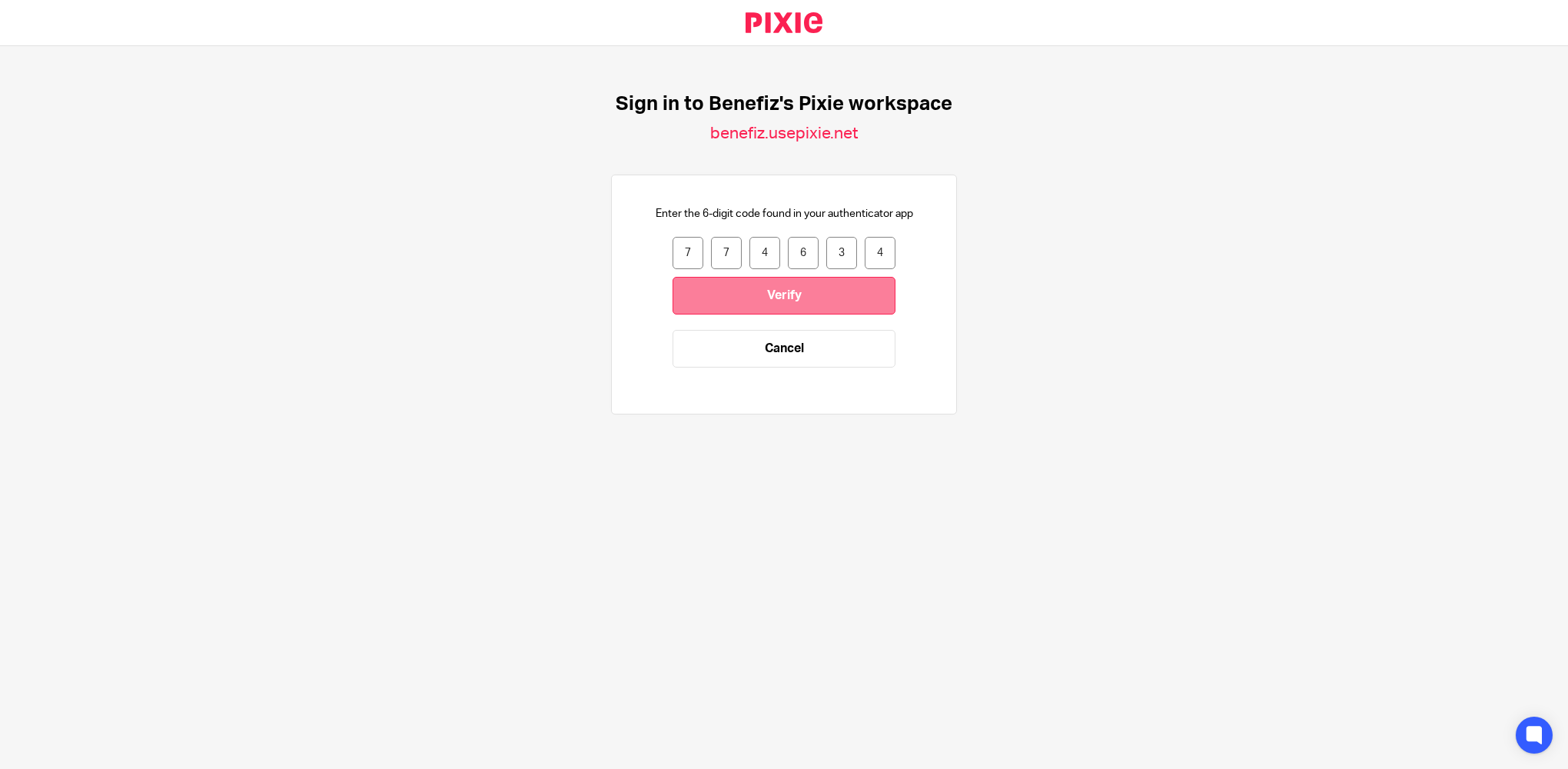 click on "Verify" at bounding box center (784, 295) 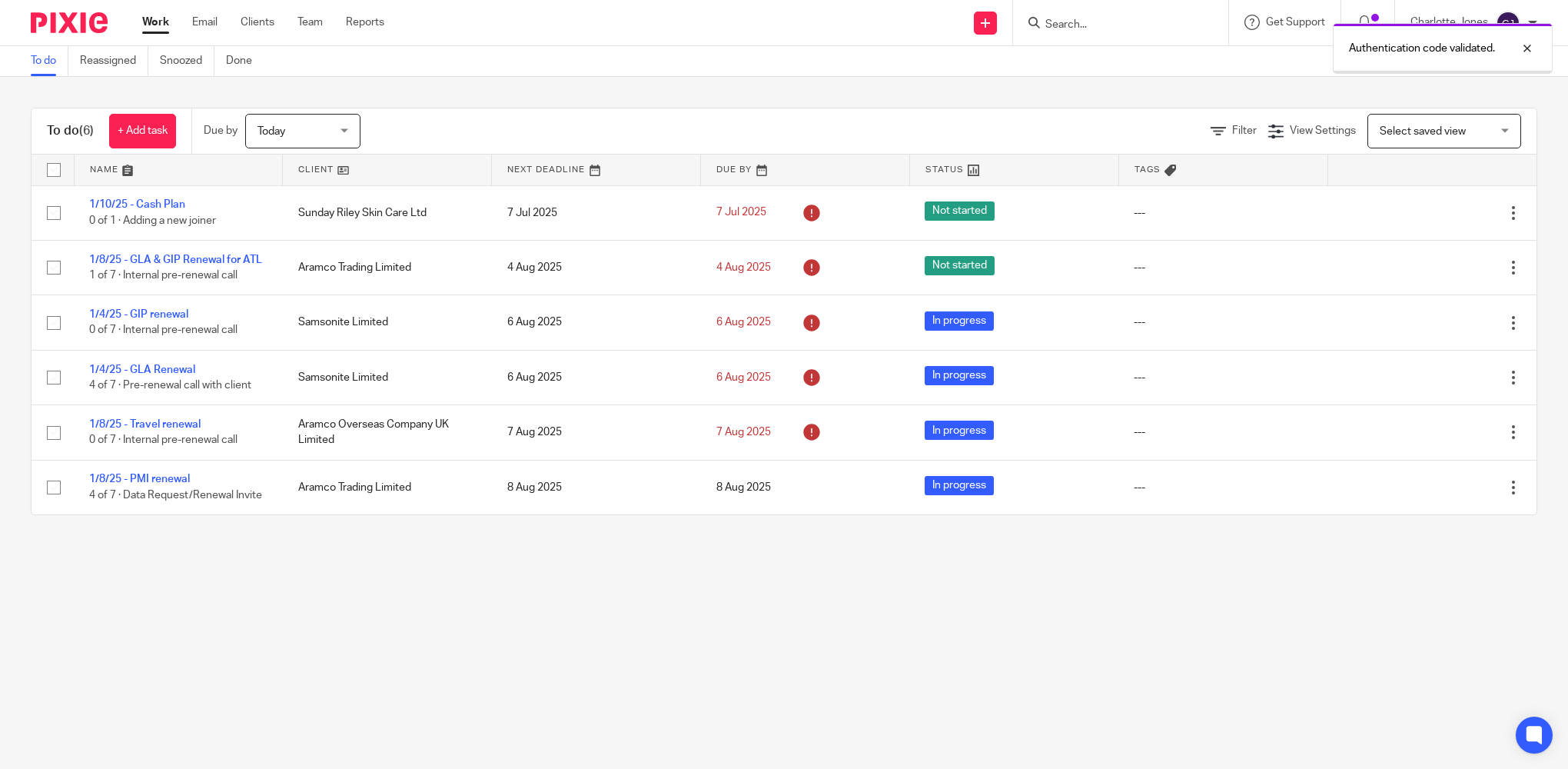 scroll, scrollTop: 0, scrollLeft: 0, axis: both 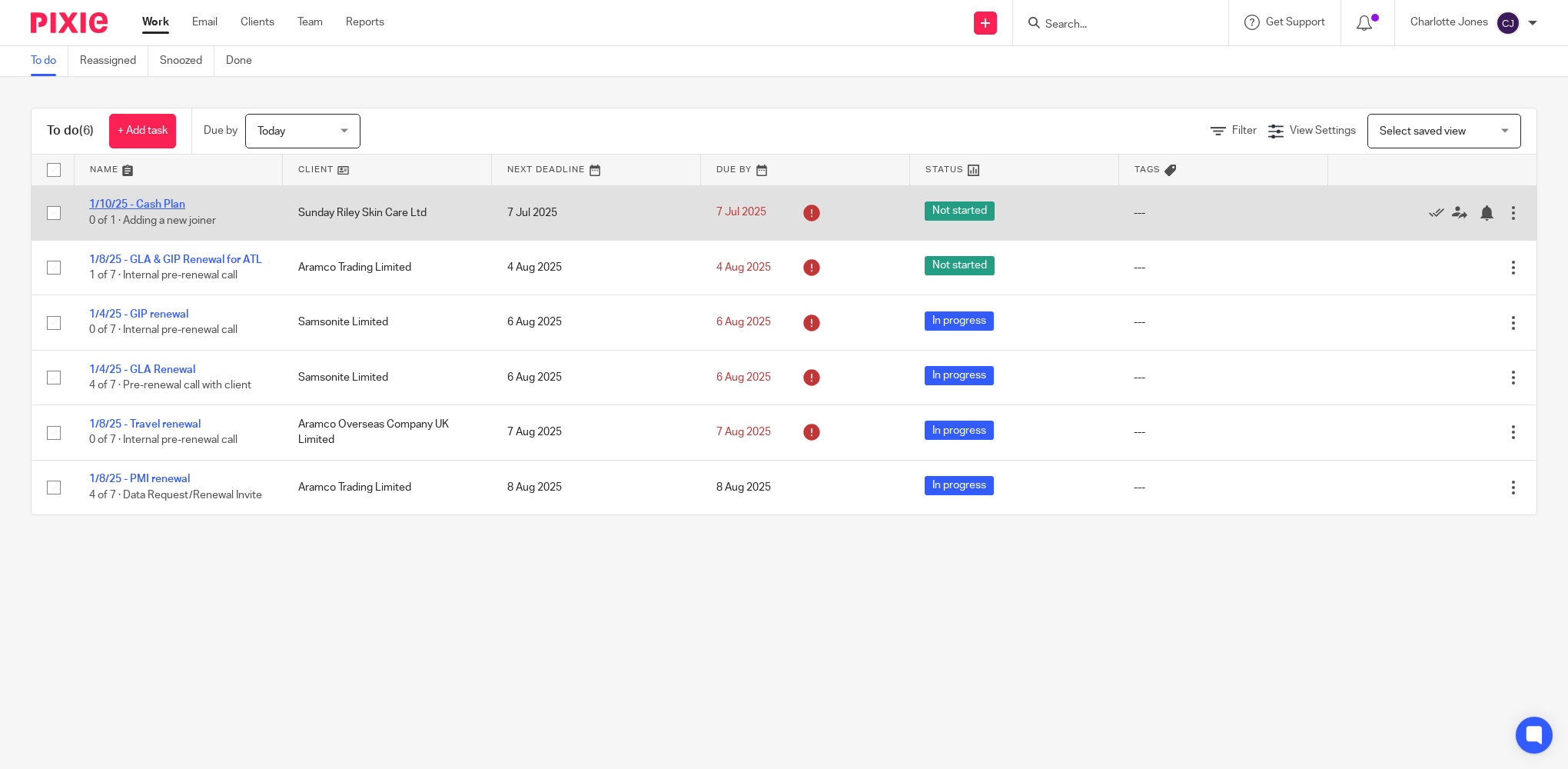 click on "1/10/25 - Cash Plan" at bounding box center (137, 205) 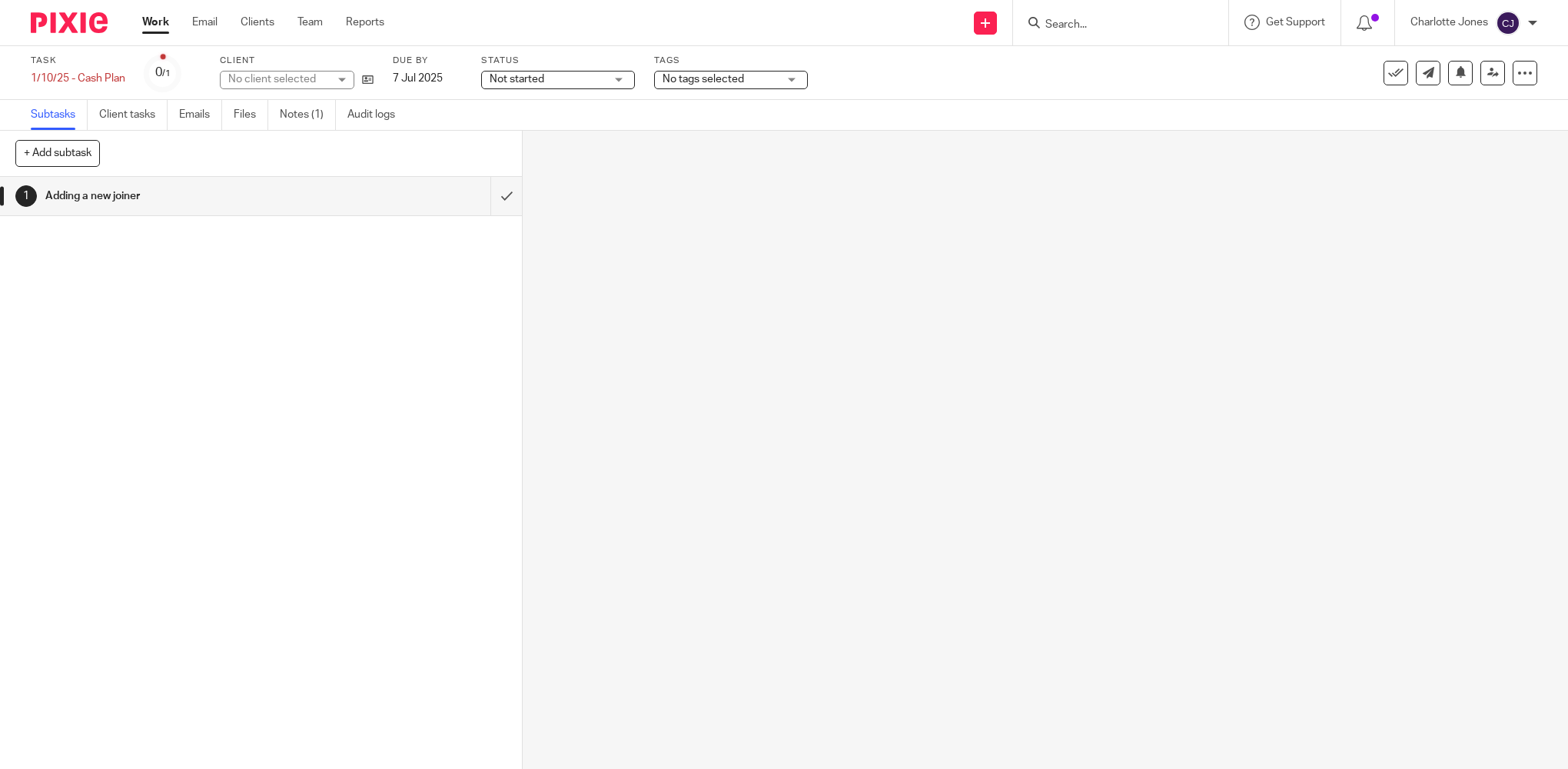 scroll, scrollTop: 0, scrollLeft: 0, axis: both 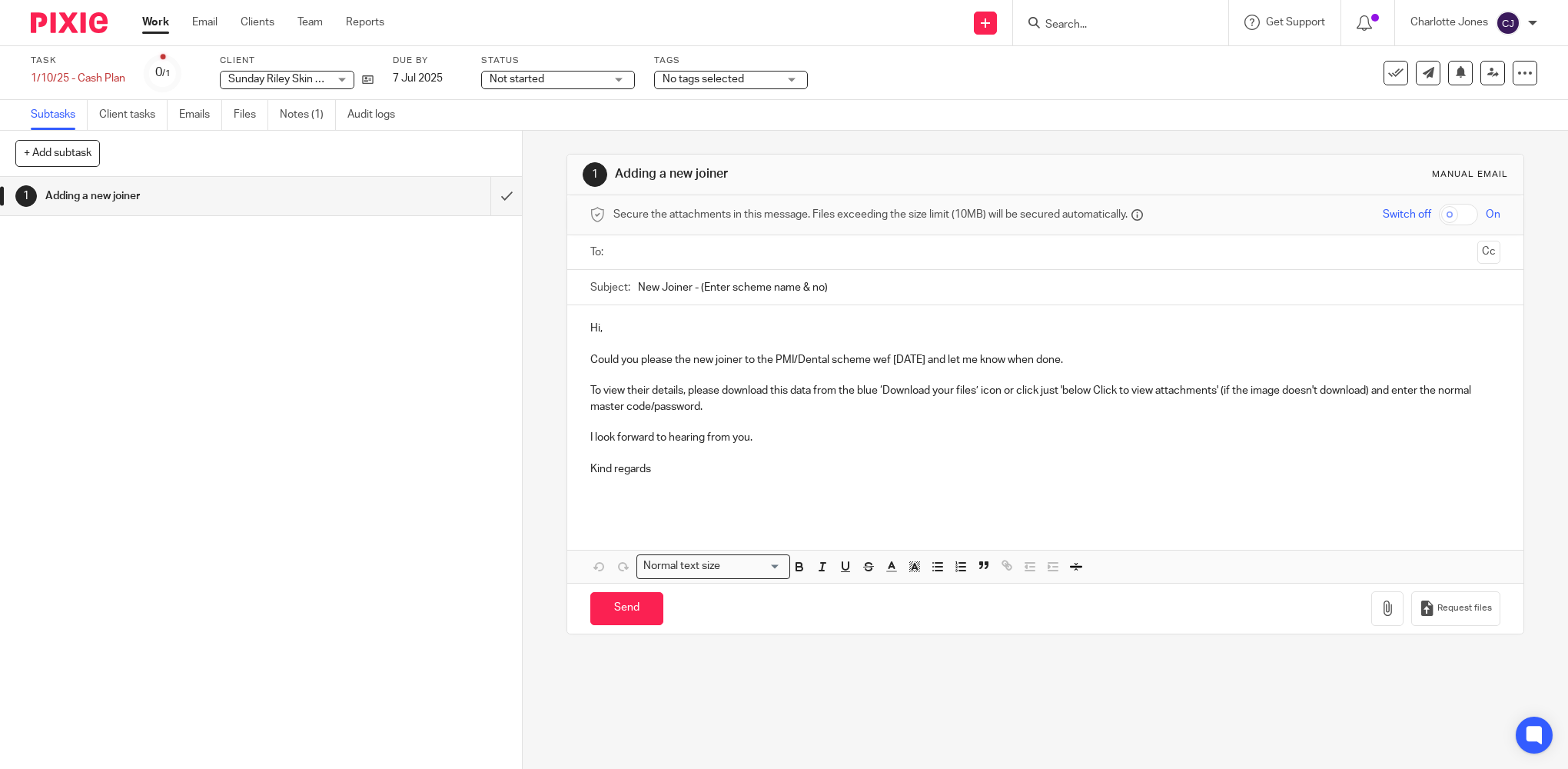 click on "Not started" at bounding box center (517, 79) 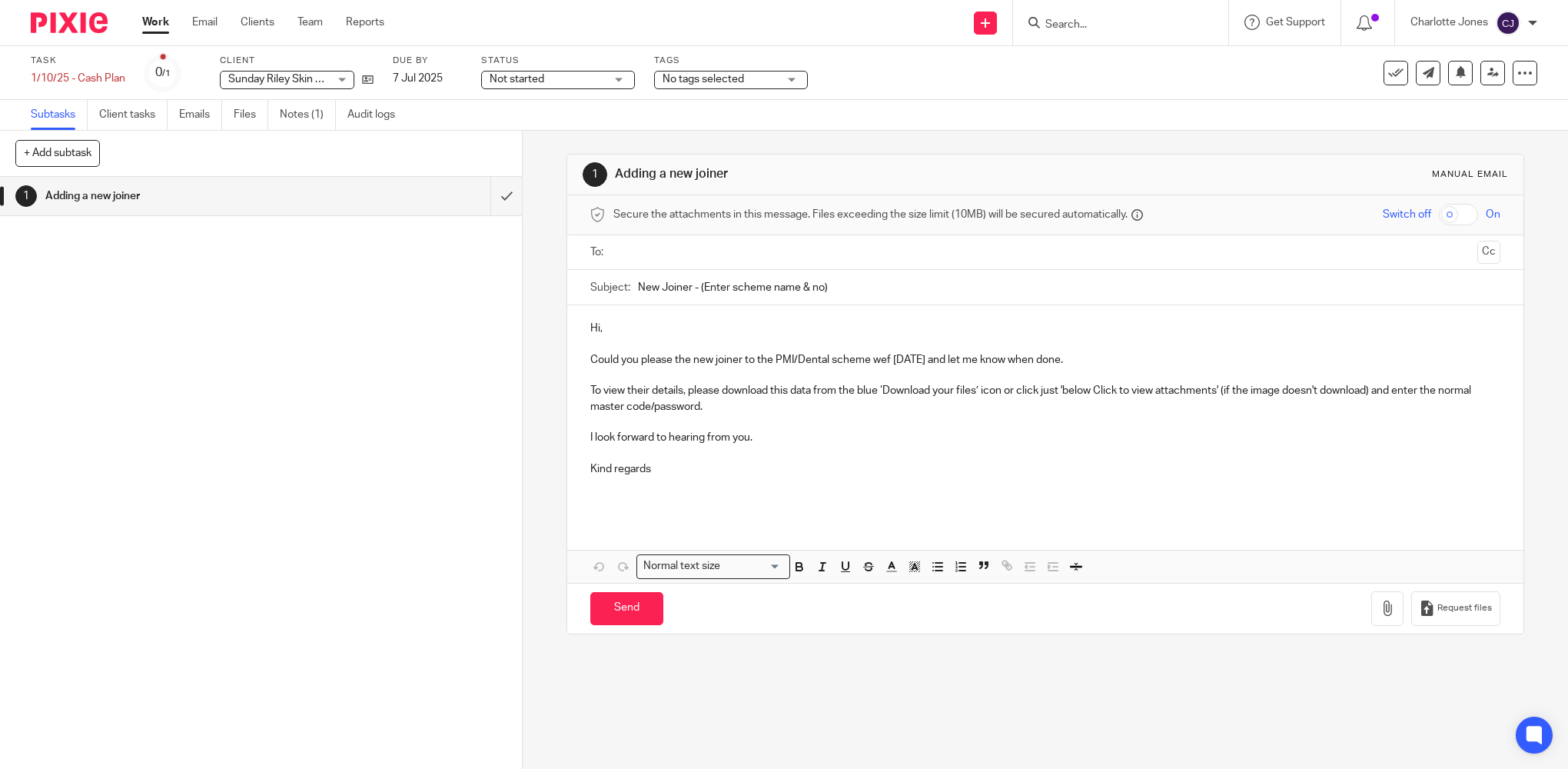 drag, startPoint x: 338, startPoint y: 331, endPoint x: 827, endPoint y: 461, distance: 505.9852 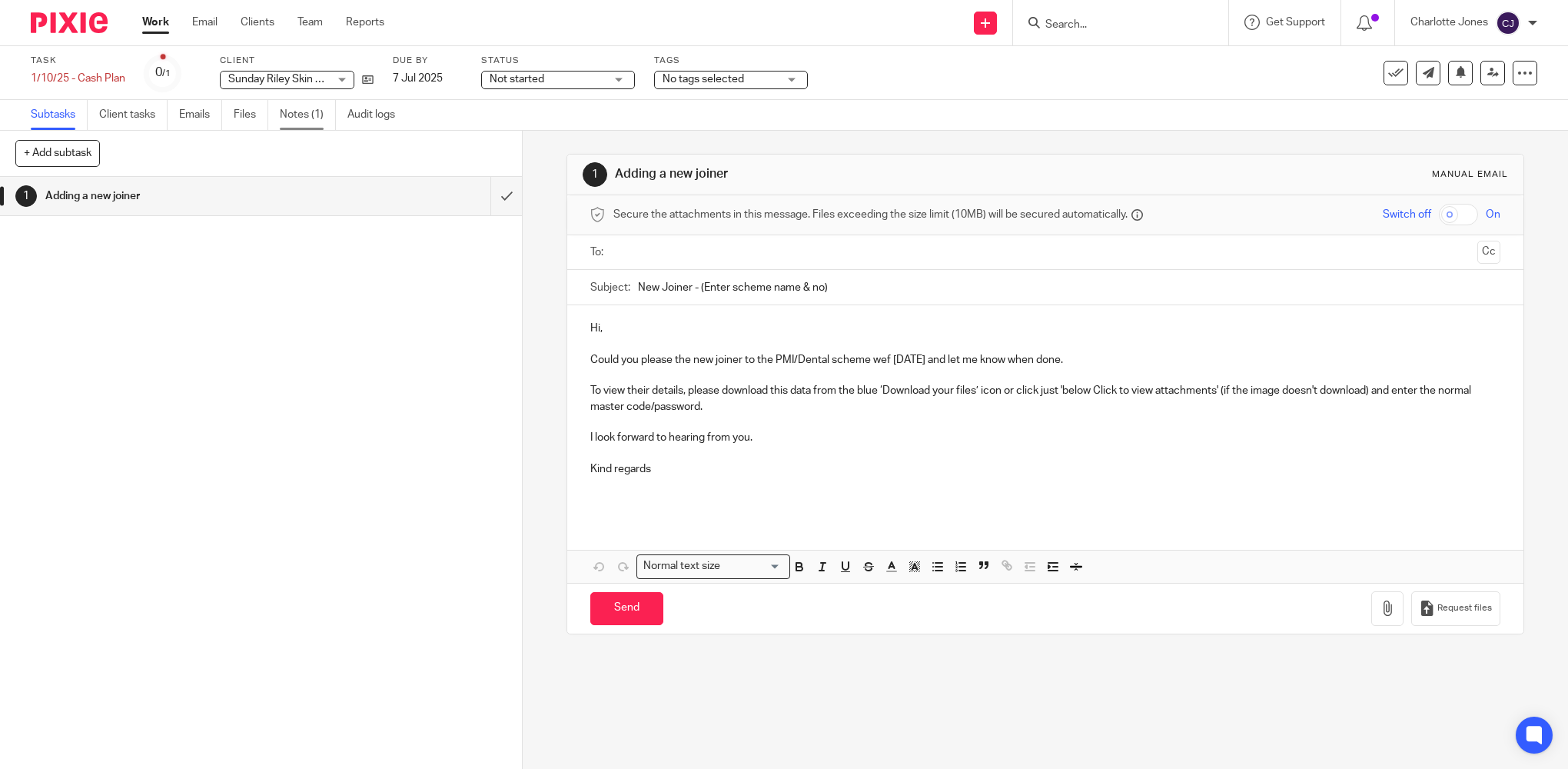 click on "Notes (1)" at bounding box center [307, 115] 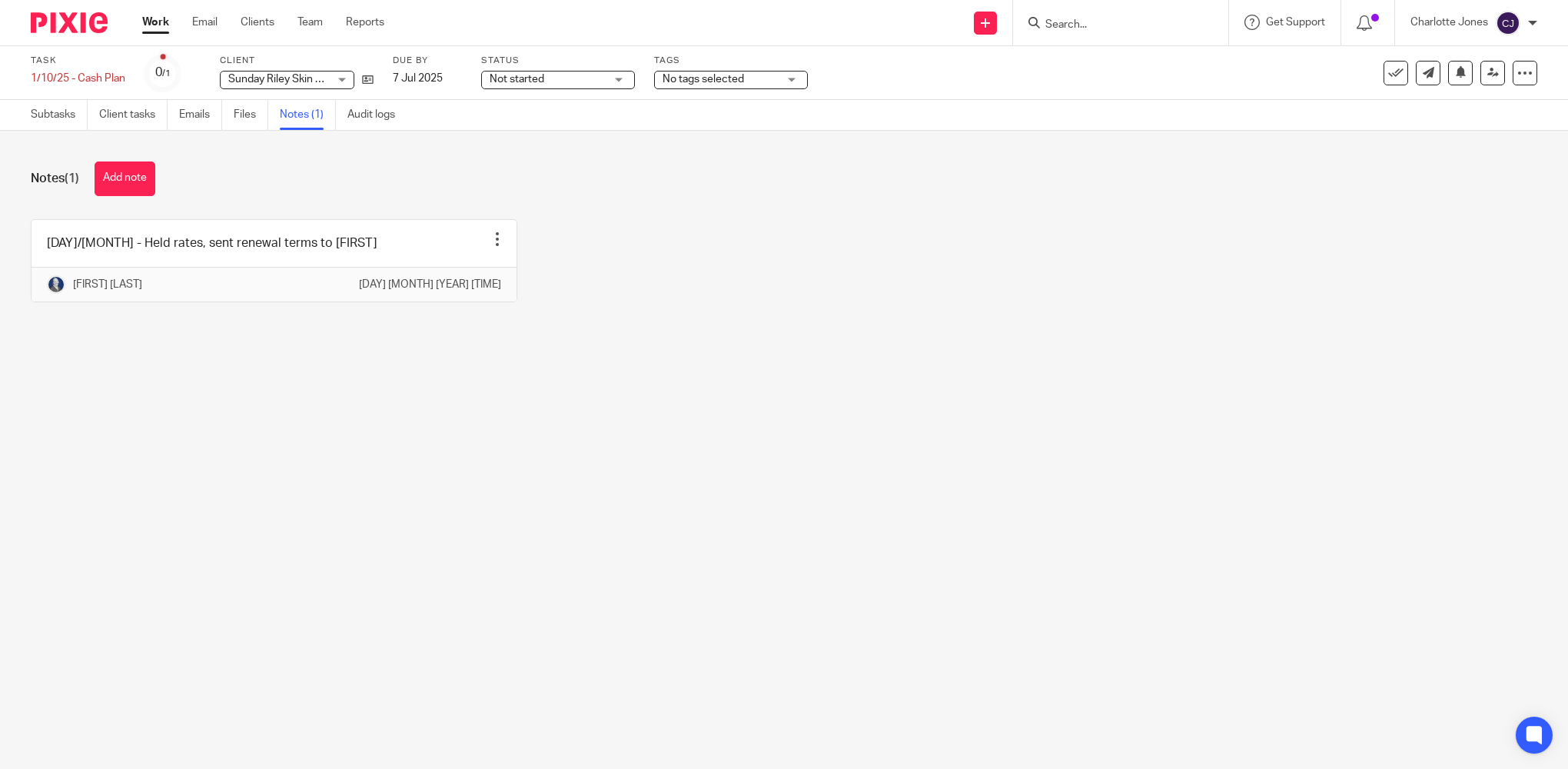 scroll, scrollTop: 0, scrollLeft: 0, axis: both 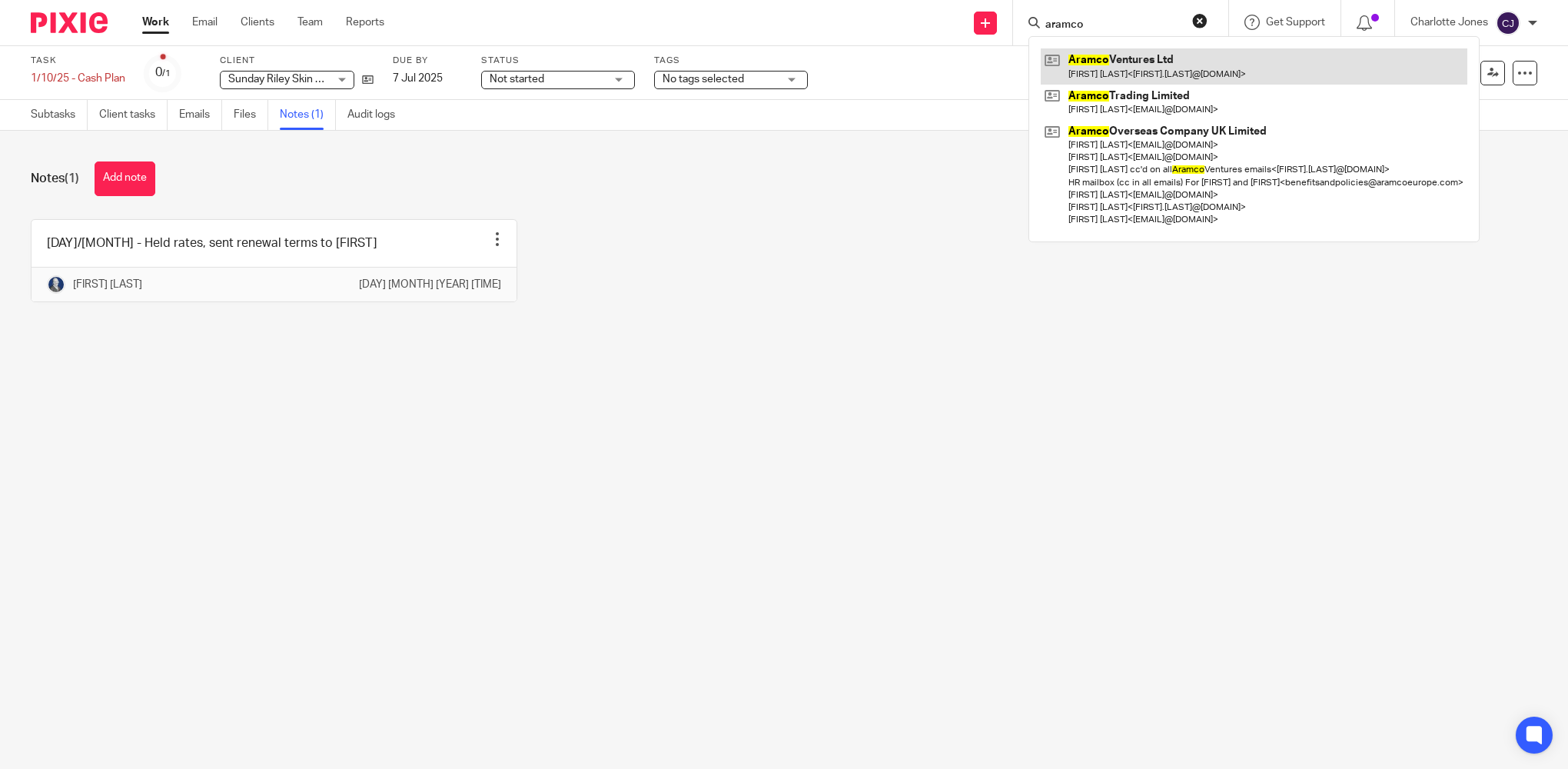 type on "aramco" 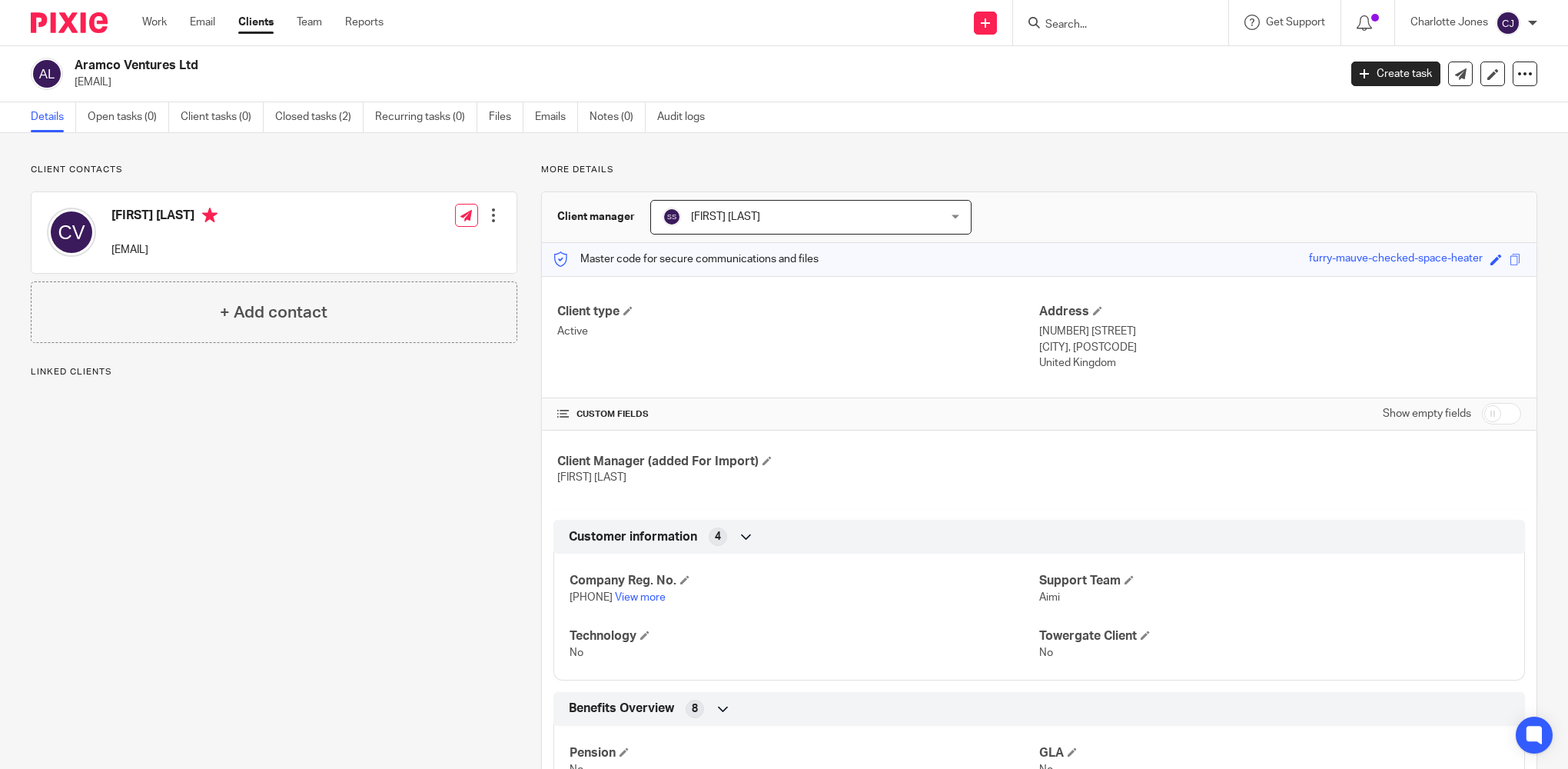 scroll, scrollTop: 0, scrollLeft: 0, axis: both 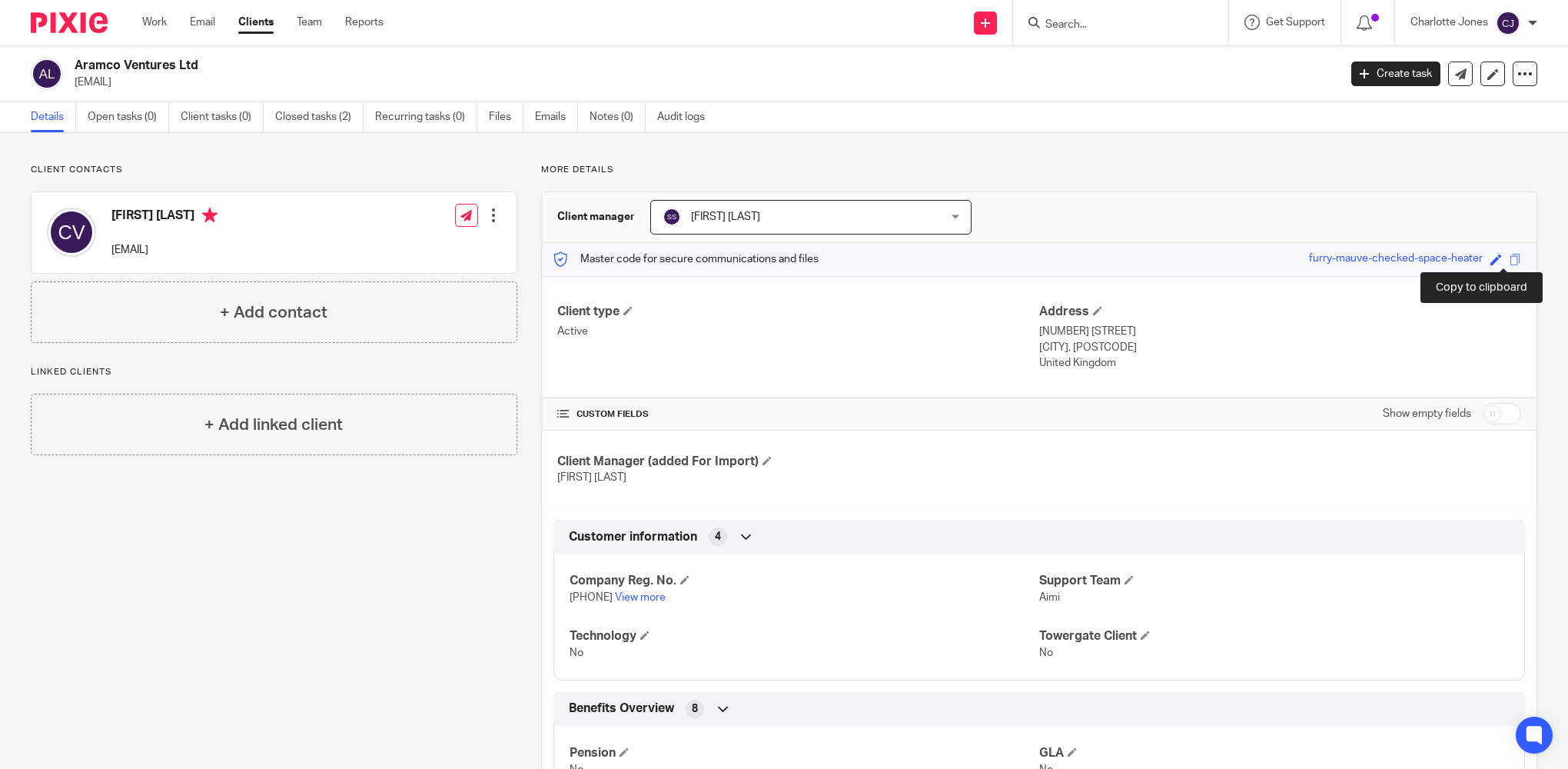 click at bounding box center [1515, 259] 